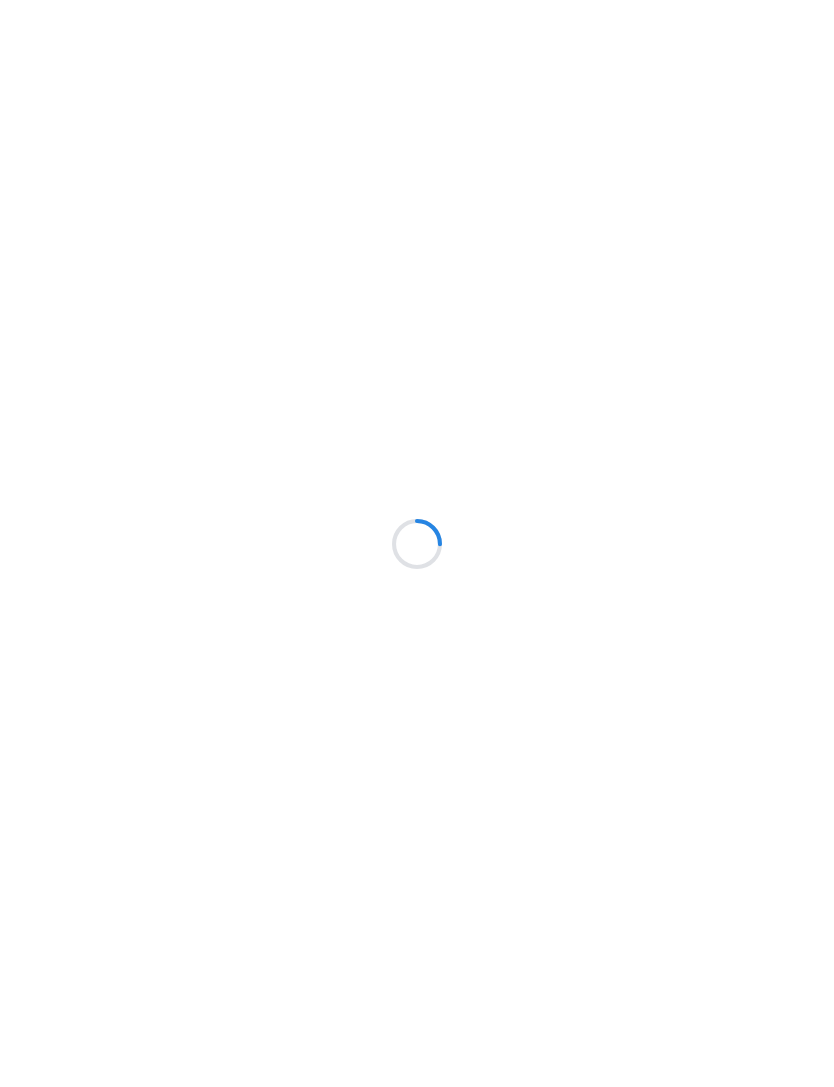 scroll, scrollTop: 0, scrollLeft: 0, axis: both 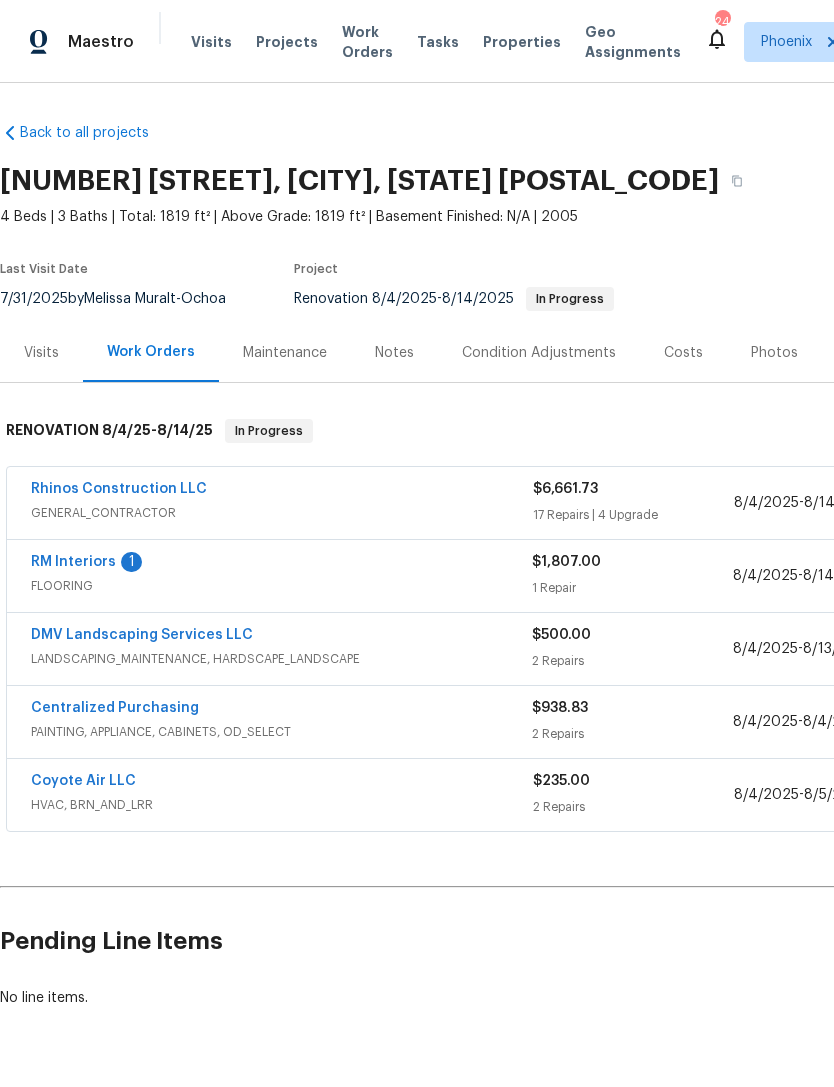 click on "RM Interiors" at bounding box center [73, 562] 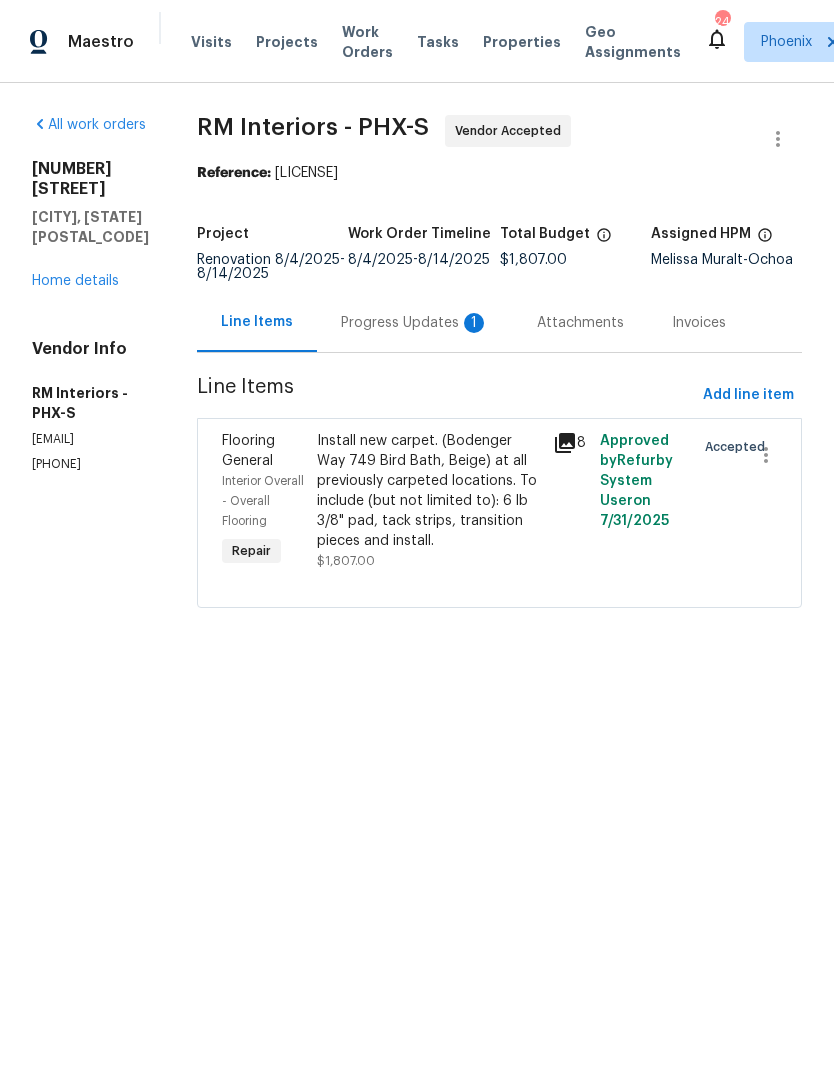 click on "Progress Updates 1" at bounding box center (415, 323) 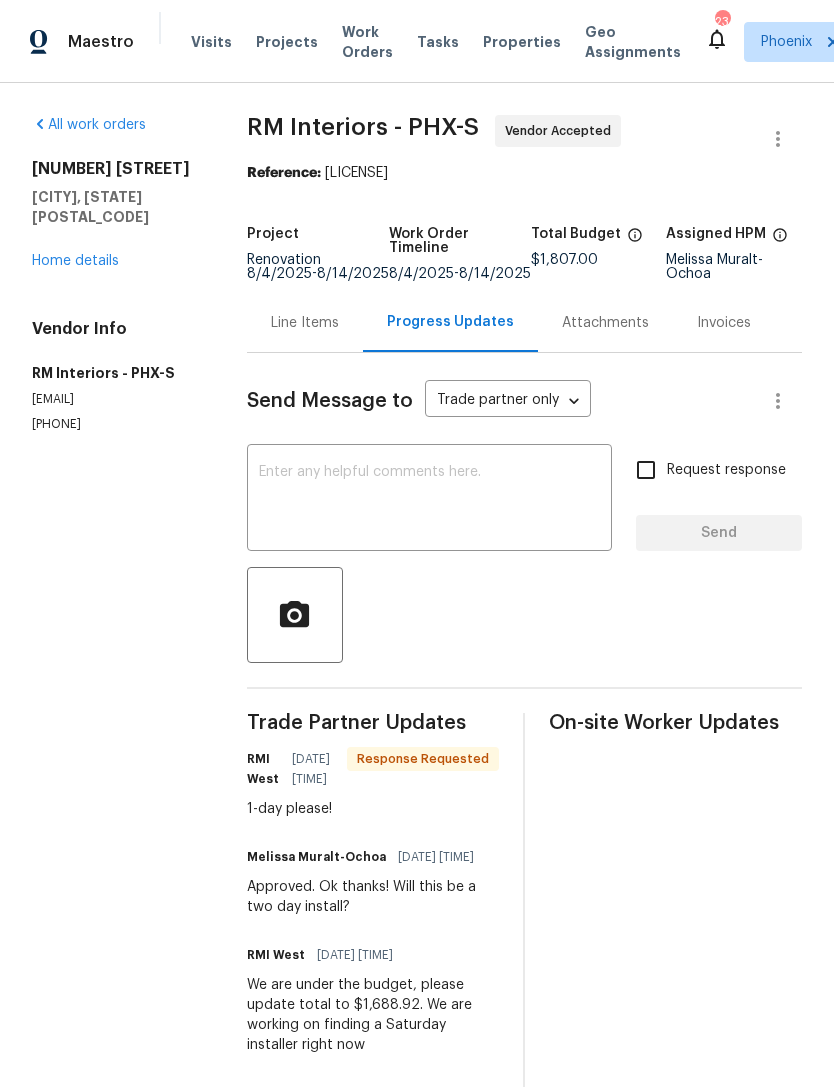 click on "Home details" at bounding box center [75, 261] 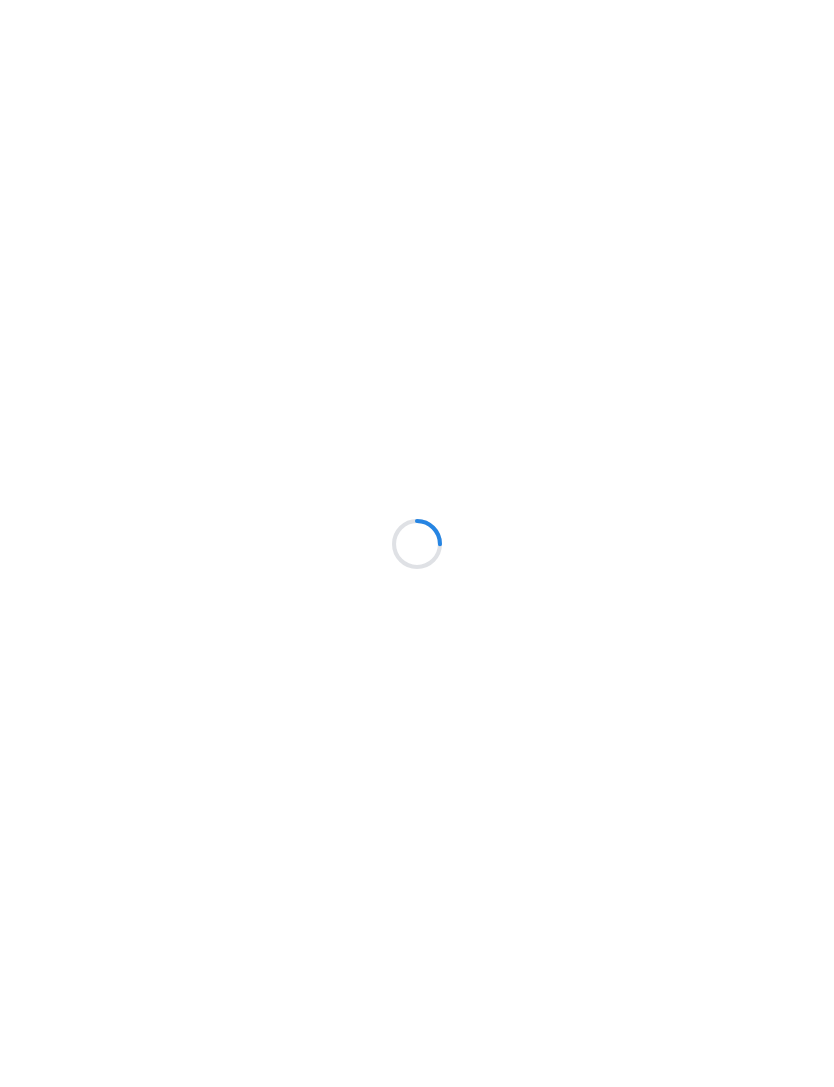 scroll, scrollTop: 0, scrollLeft: 0, axis: both 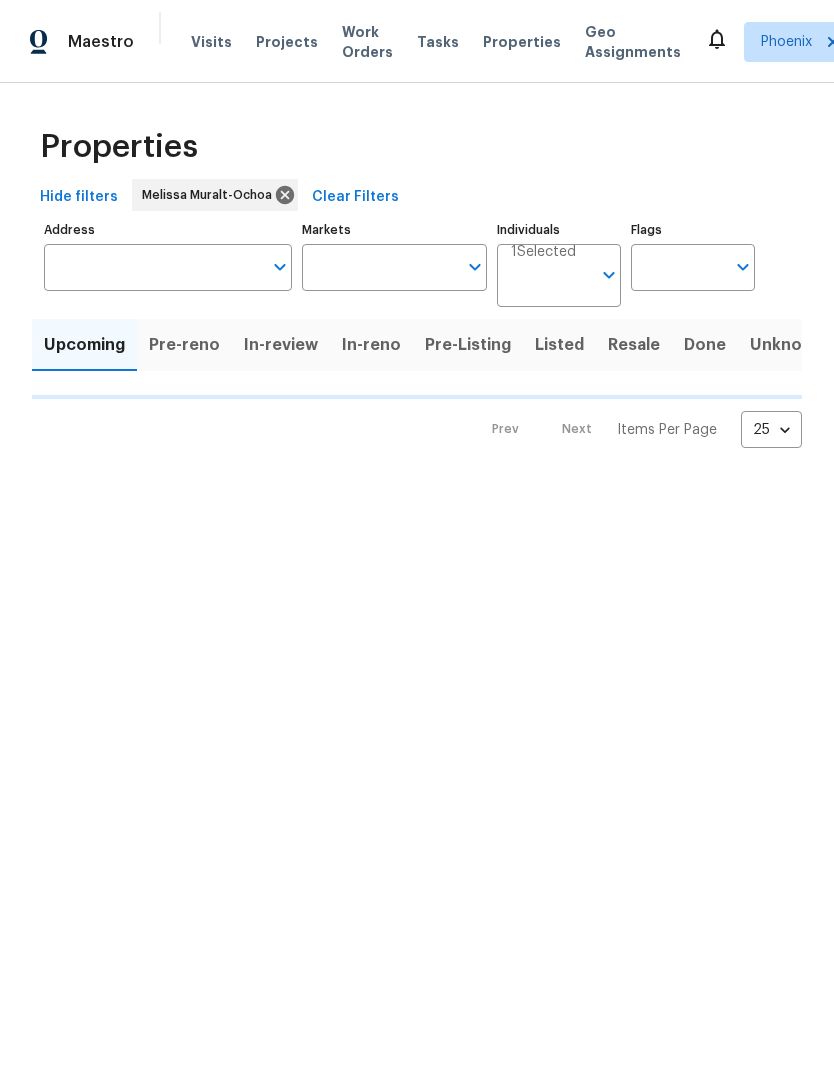 type on "50" 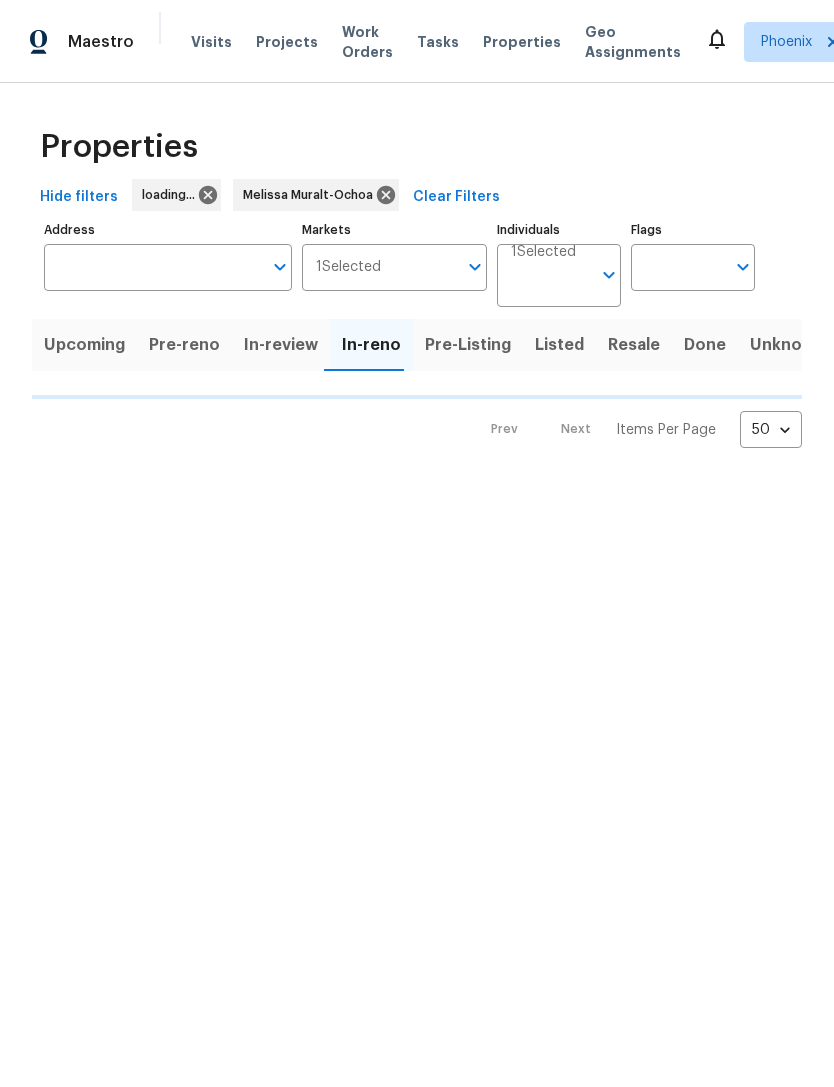 click on "Properties Hide filters loading... [FIRST] [LAST] Clear Filters Address Address Markets 1  Selected Markets Individuals 1  Selected Individuals Flags Flags Upcoming  Pre-reno  In-review  In-reno  Pre-Listing  Listed  Resale  Done  Unknown  Prev Next Items Per Page 50 50 ​" at bounding box center (417, 281) 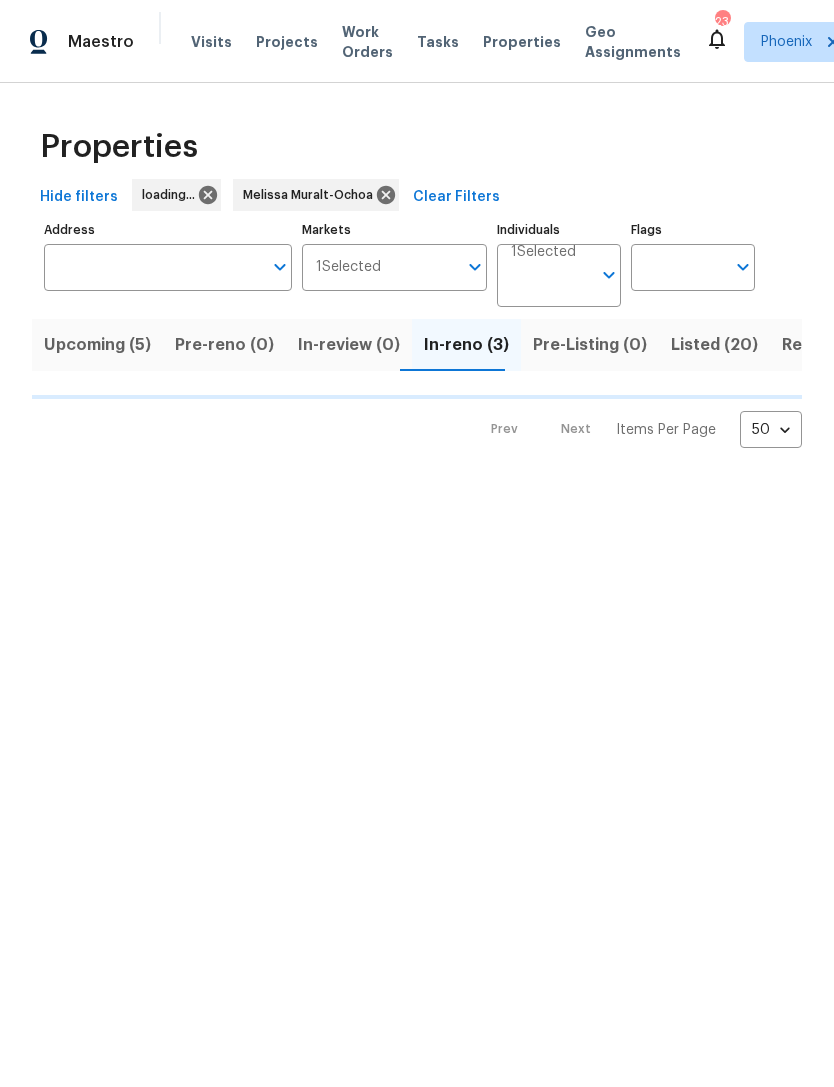 click on "Properties Hide filters loading... [FIRST] [LAST] Clear Filters Address Address Markets 1  Selected Markets Individuals 1  Selected Individuals Flags Flags Upcoming (5) Pre-reno (0) In-review (0) In-reno (3) Pre-Listing (0) Listed (20) Resale (10) Done (360) Unknown (0) Prev Next Items Per Page 50 50 ​" at bounding box center (417, 281) 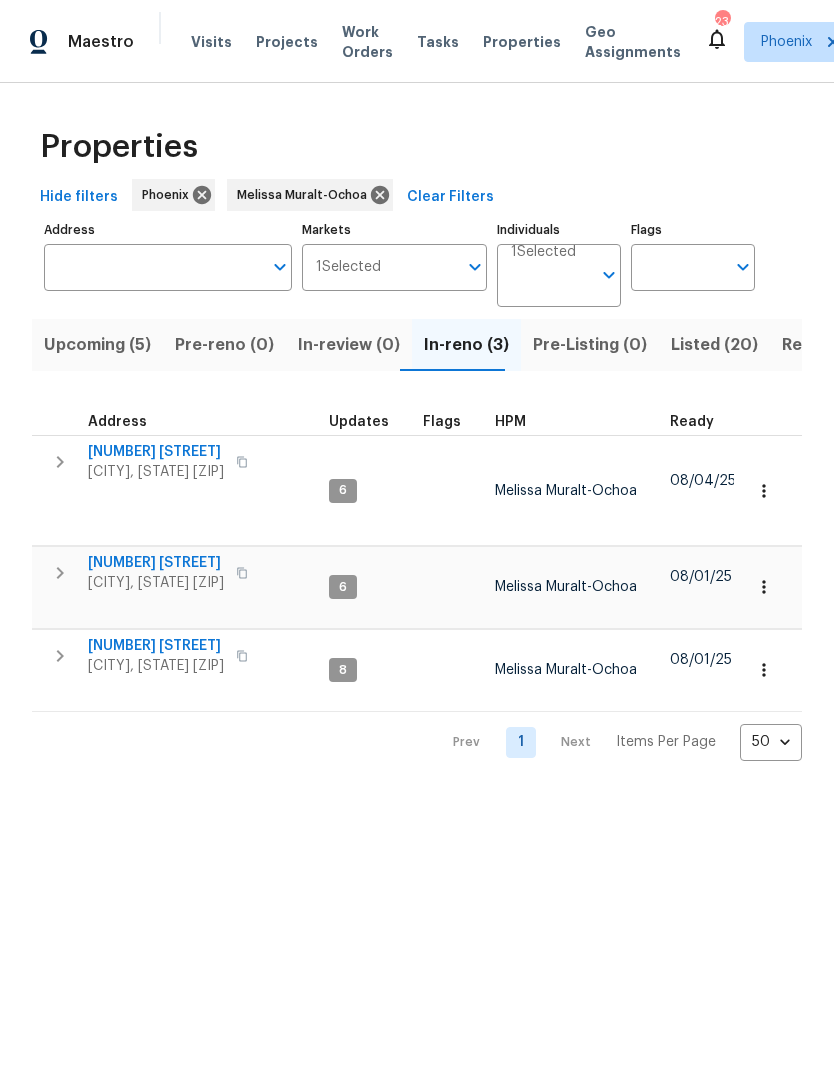 click on "4619 W Orchid Ln" at bounding box center [156, 563] 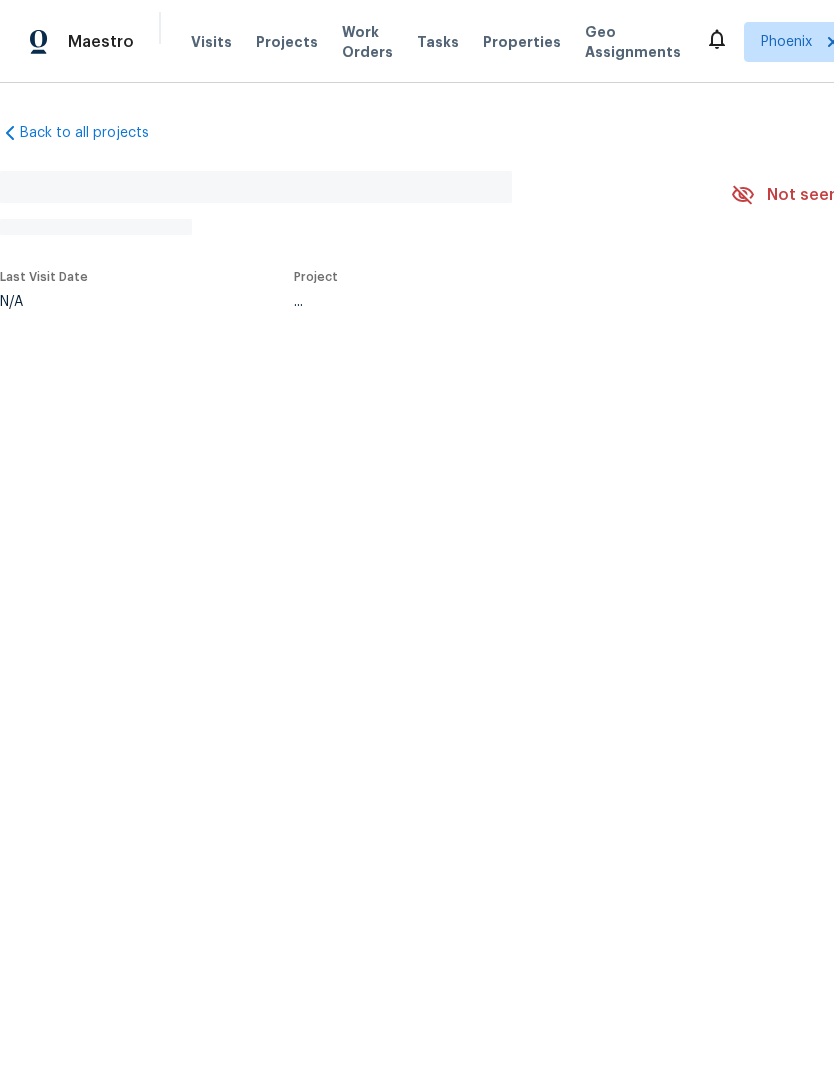 scroll, scrollTop: 0, scrollLeft: 0, axis: both 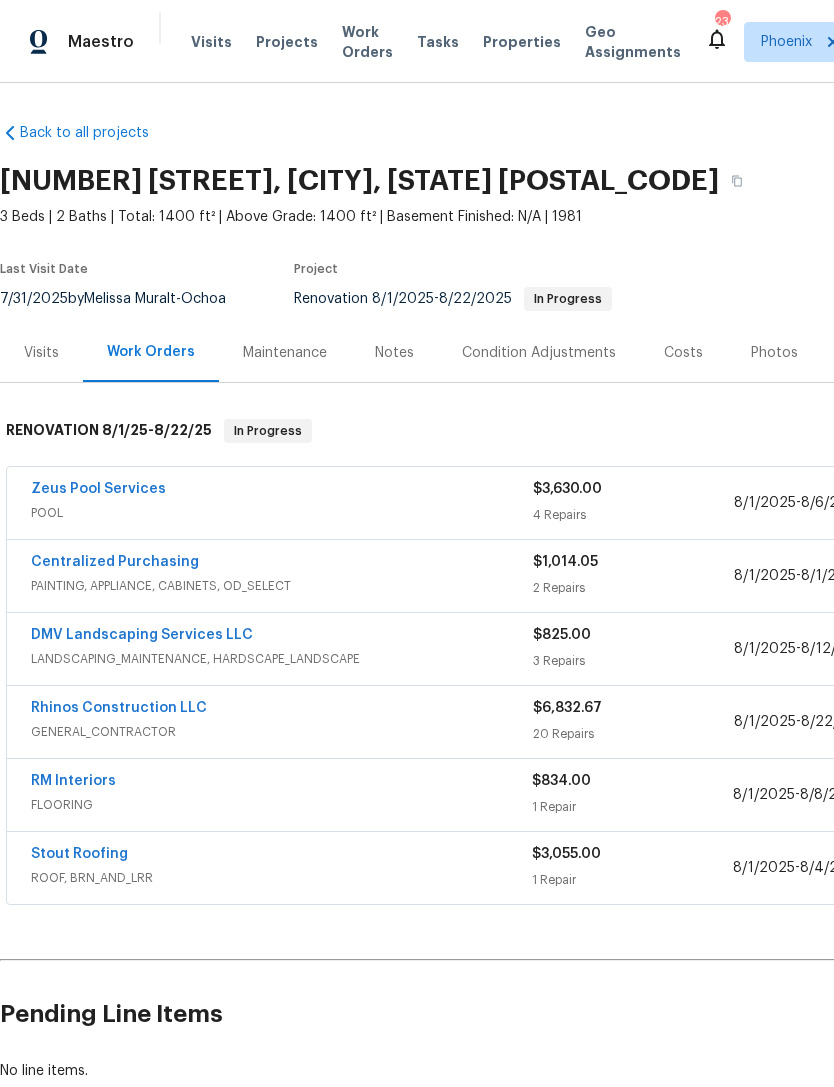 click on "Stout Roofing" at bounding box center [79, 854] 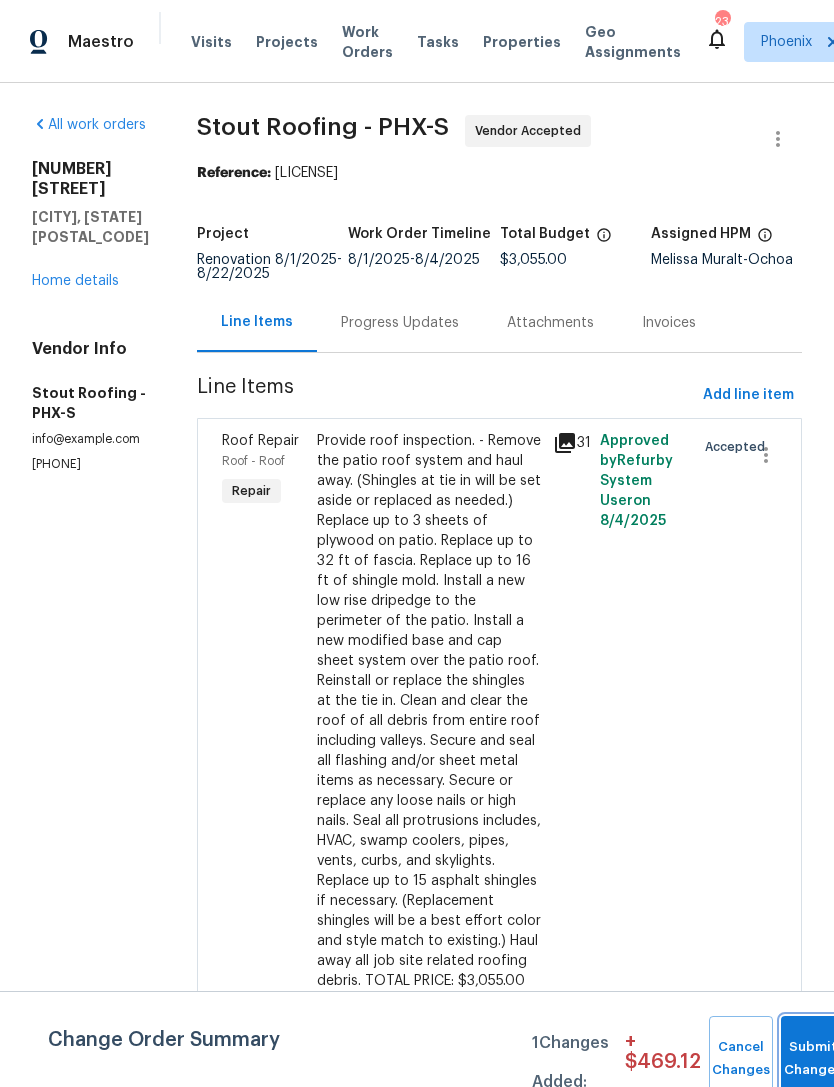 click on "Submit Changes" at bounding box center [813, 1059] 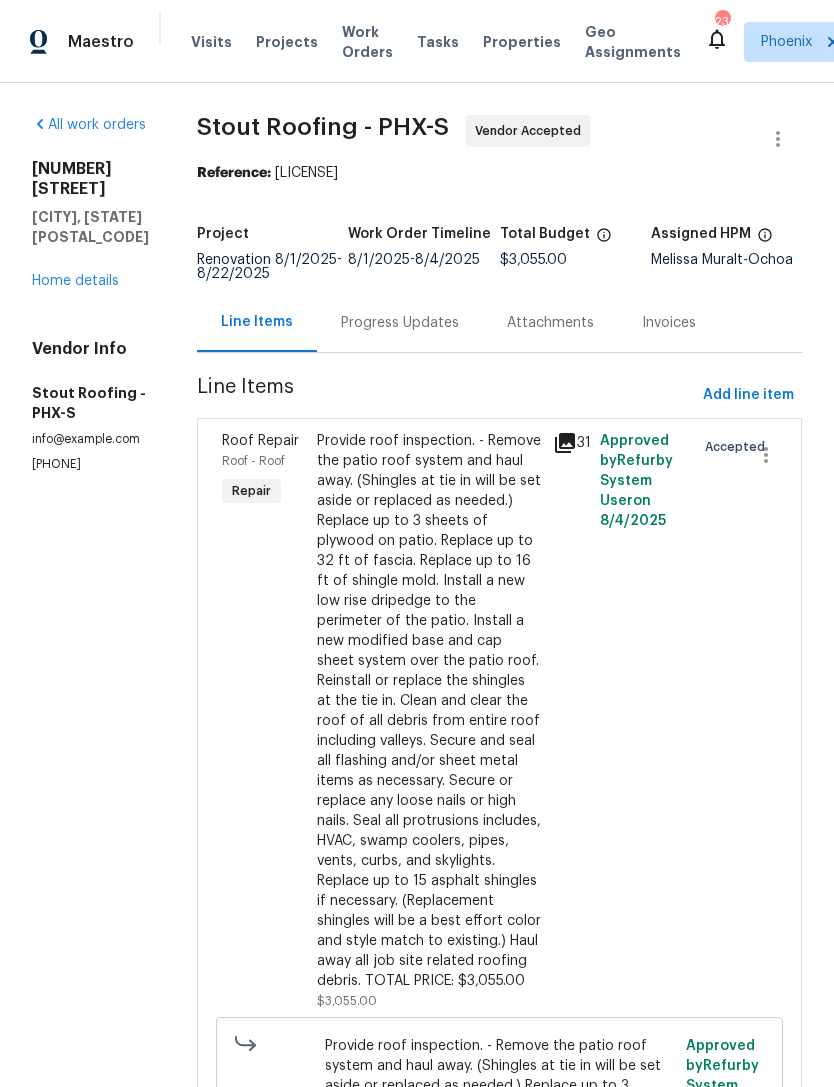 click on "Progress Updates" at bounding box center (400, 323) 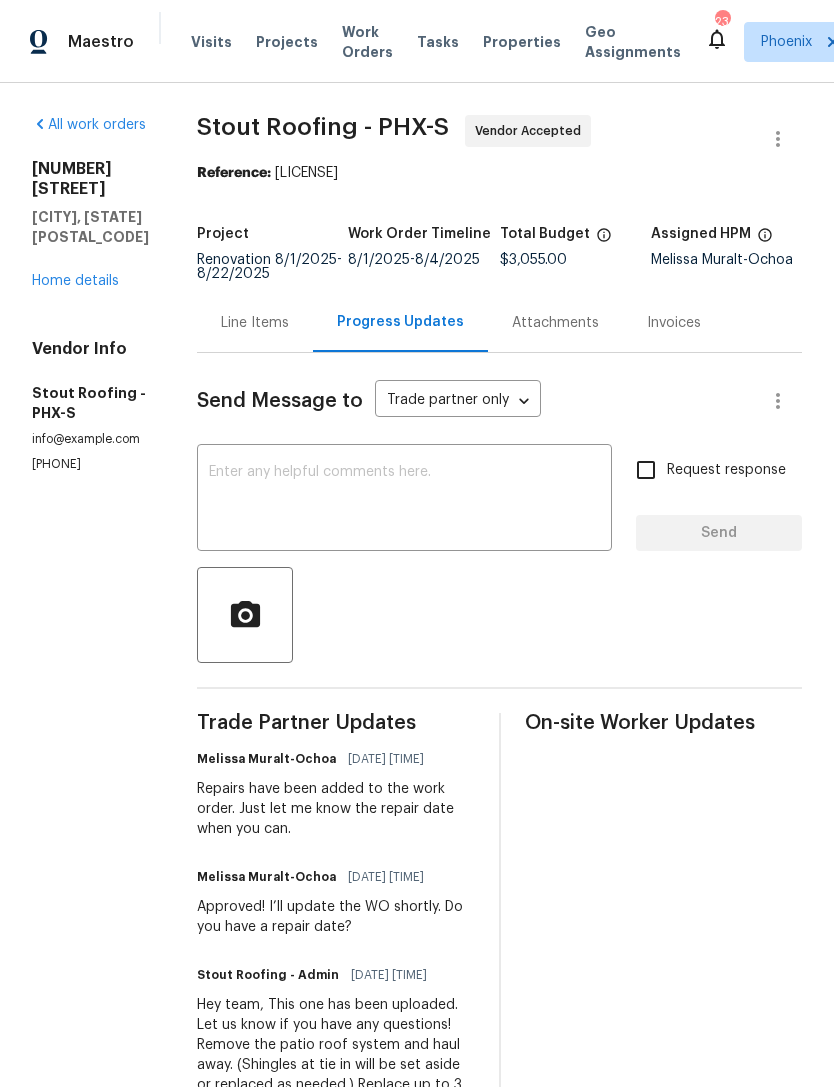 click at bounding box center [404, 500] 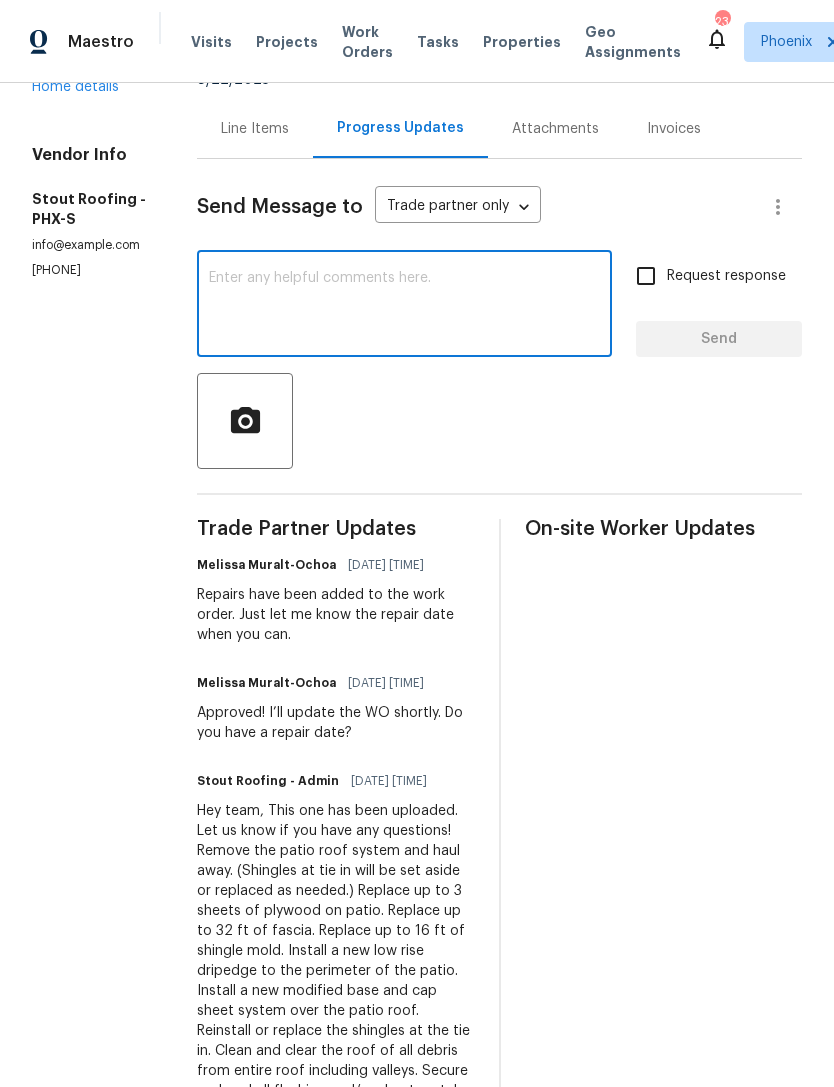 scroll, scrollTop: 110, scrollLeft: 0, axis: vertical 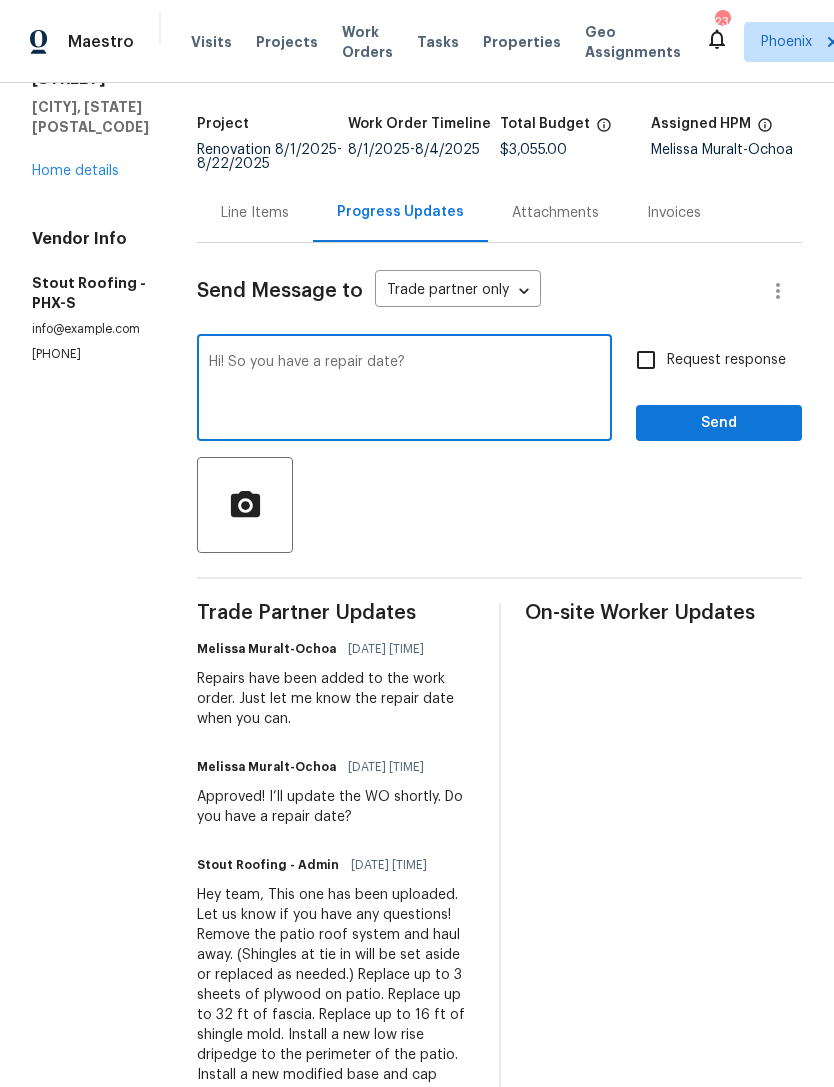 click on "Hi! So you have a repair date?" at bounding box center [404, 390] 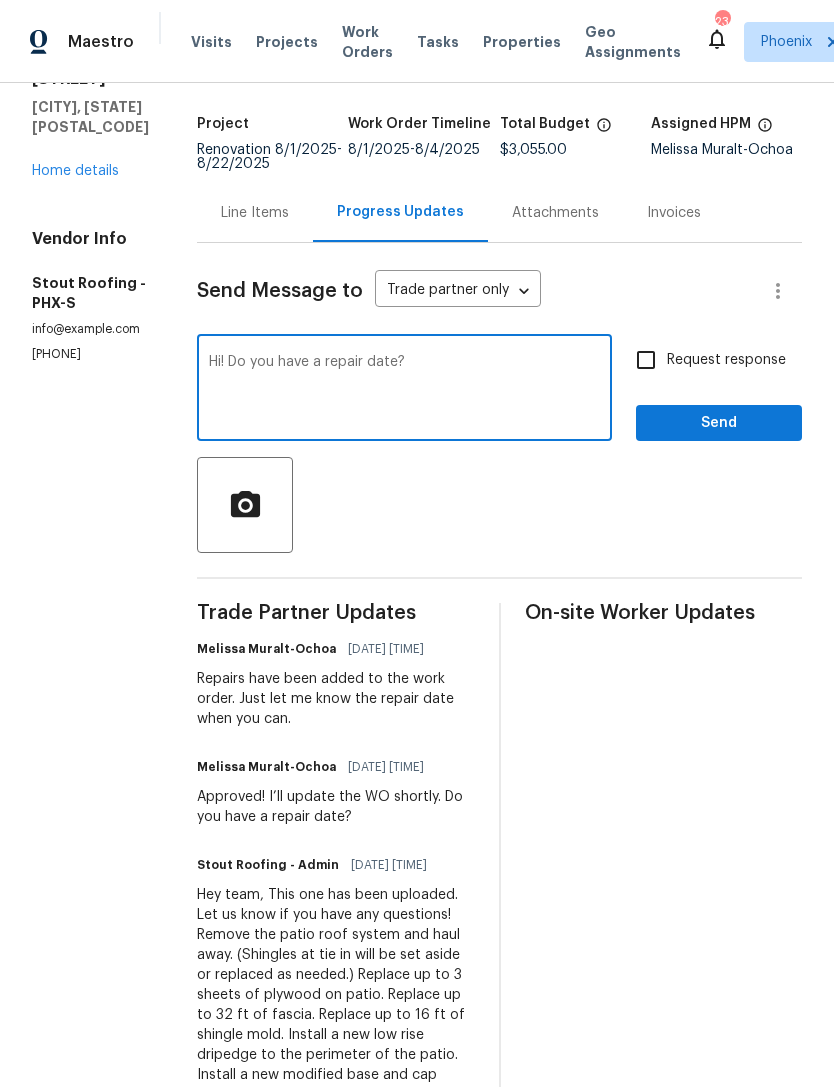 click on "Hi! Do you have a repair date?" at bounding box center (404, 390) 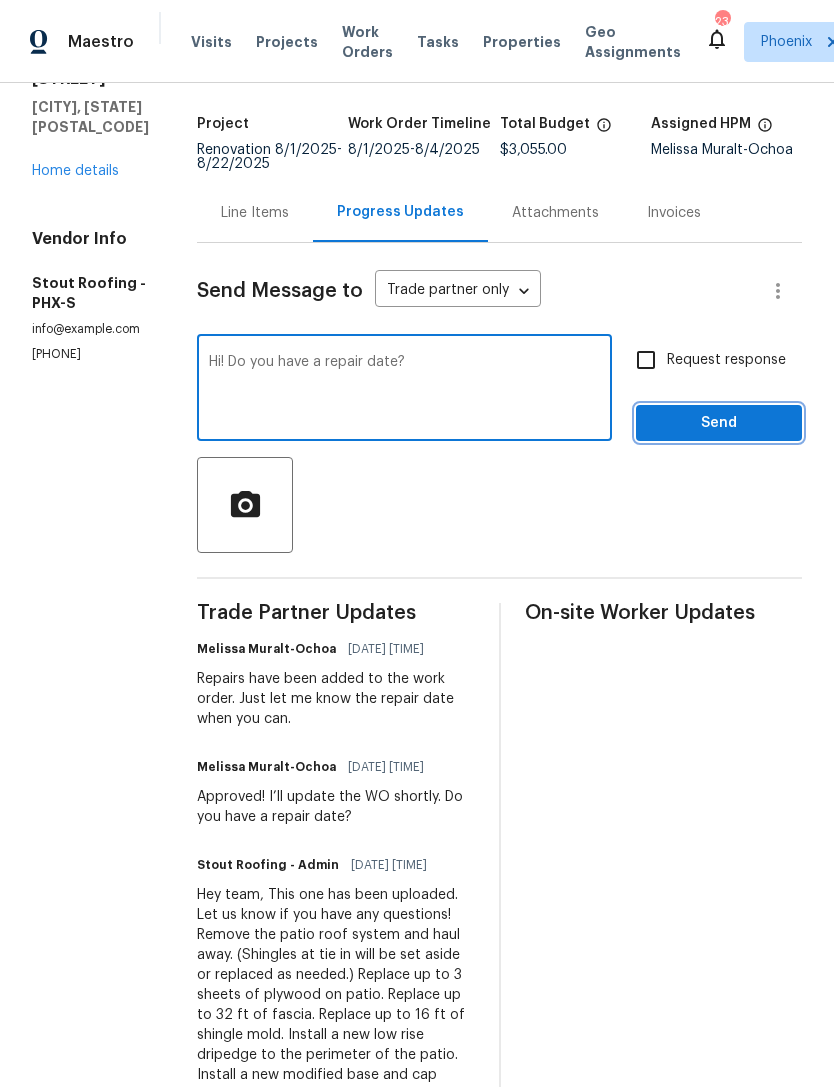 click on "Send" at bounding box center [719, 423] 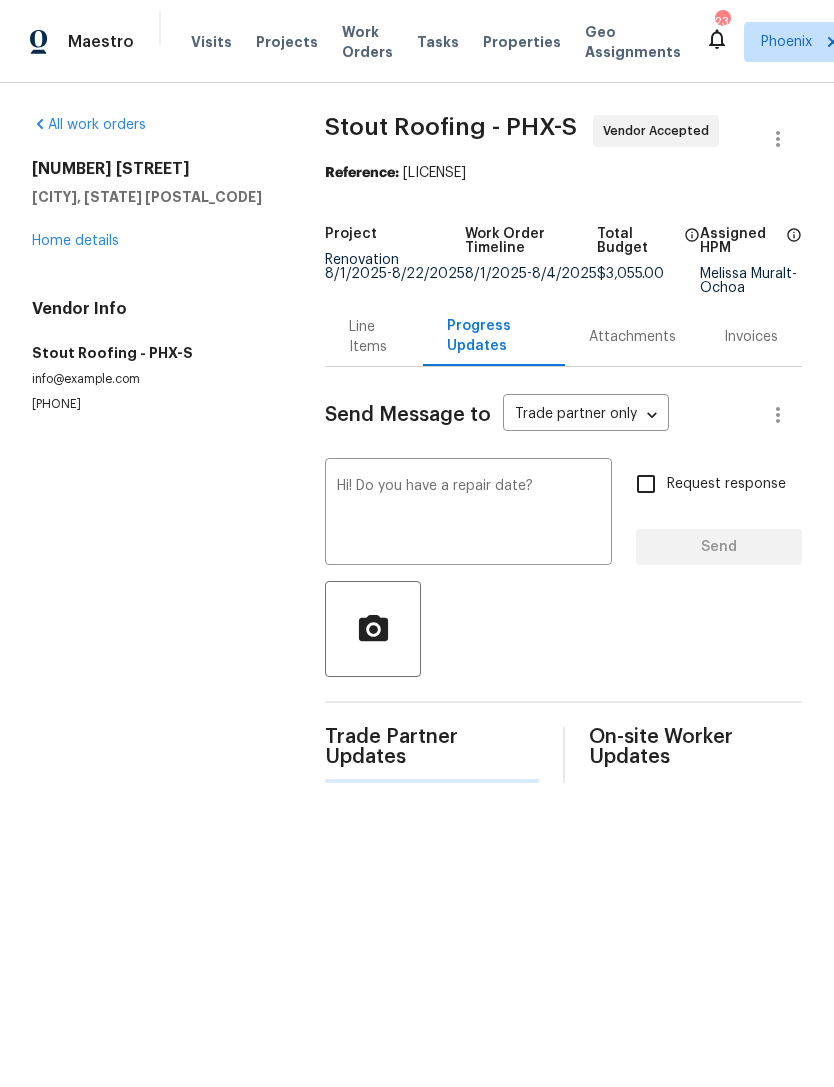 scroll, scrollTop: 0, scrollLeft: 0, axis: both 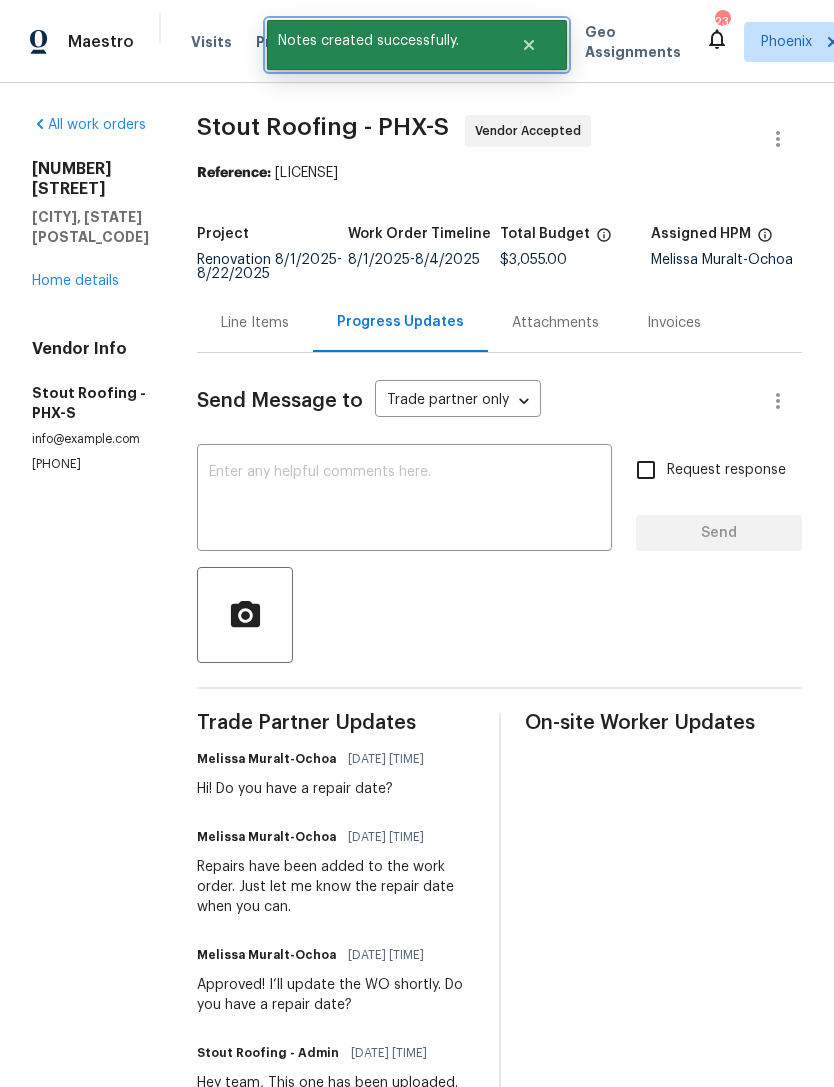 click 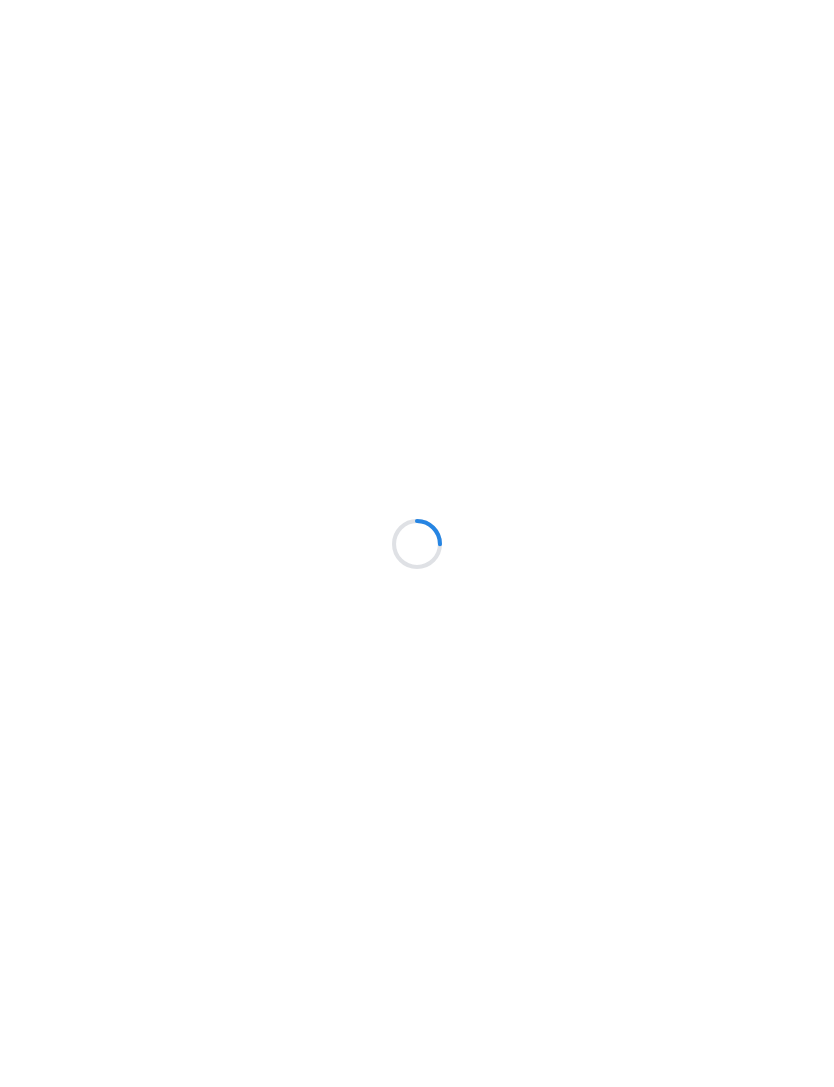 scroll, scrollTop: 0, scrollLeft: 0, axis: both 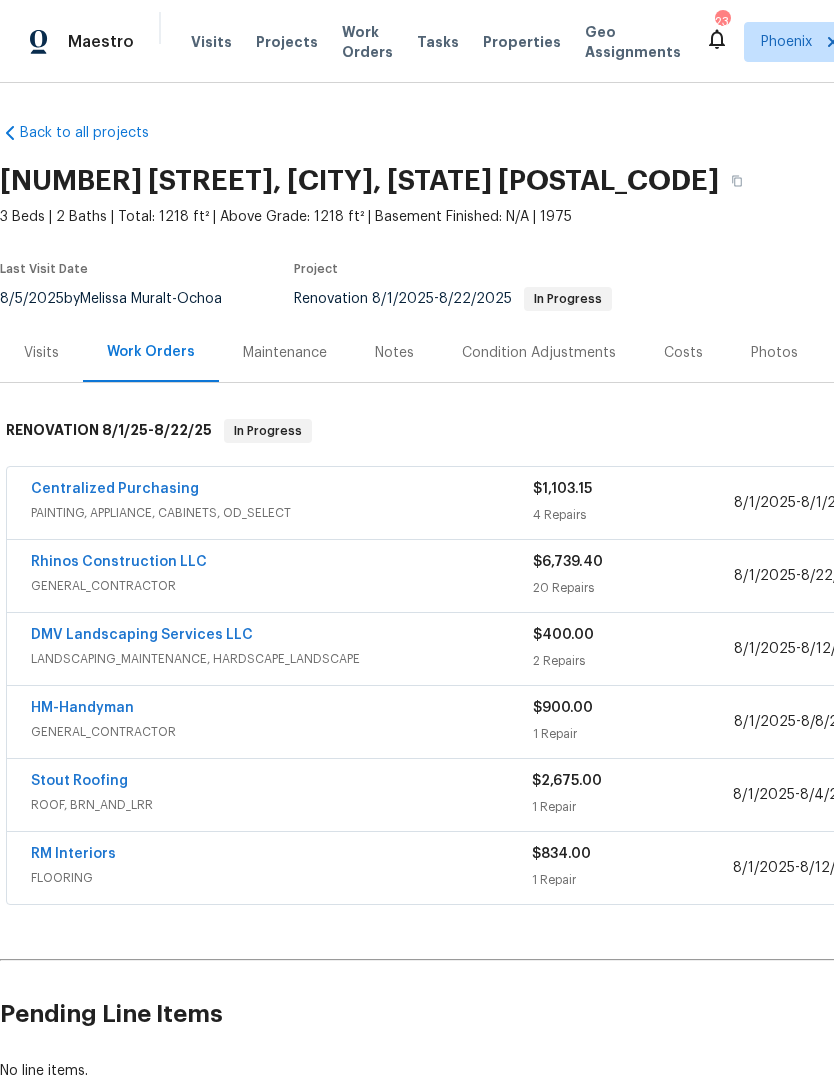 click on "ROOF, BRN_AND_LRR" at bounding box center (281, 805) 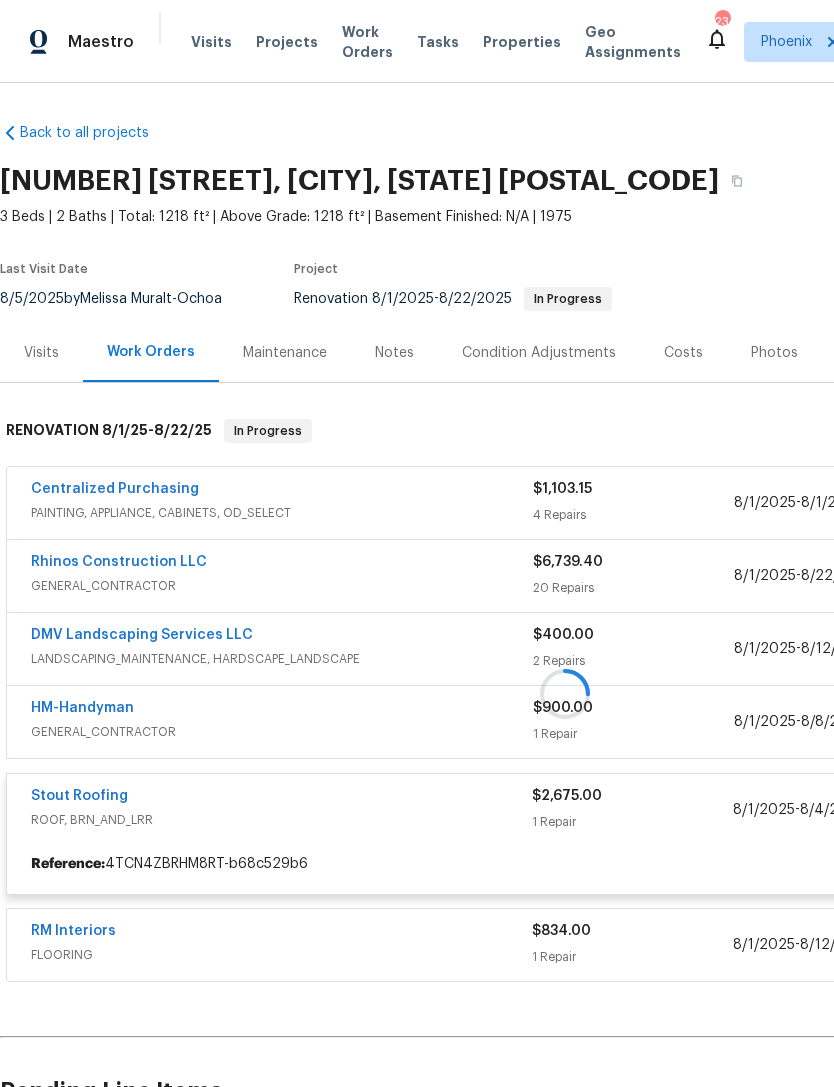 click at bounding box center (565, 693) 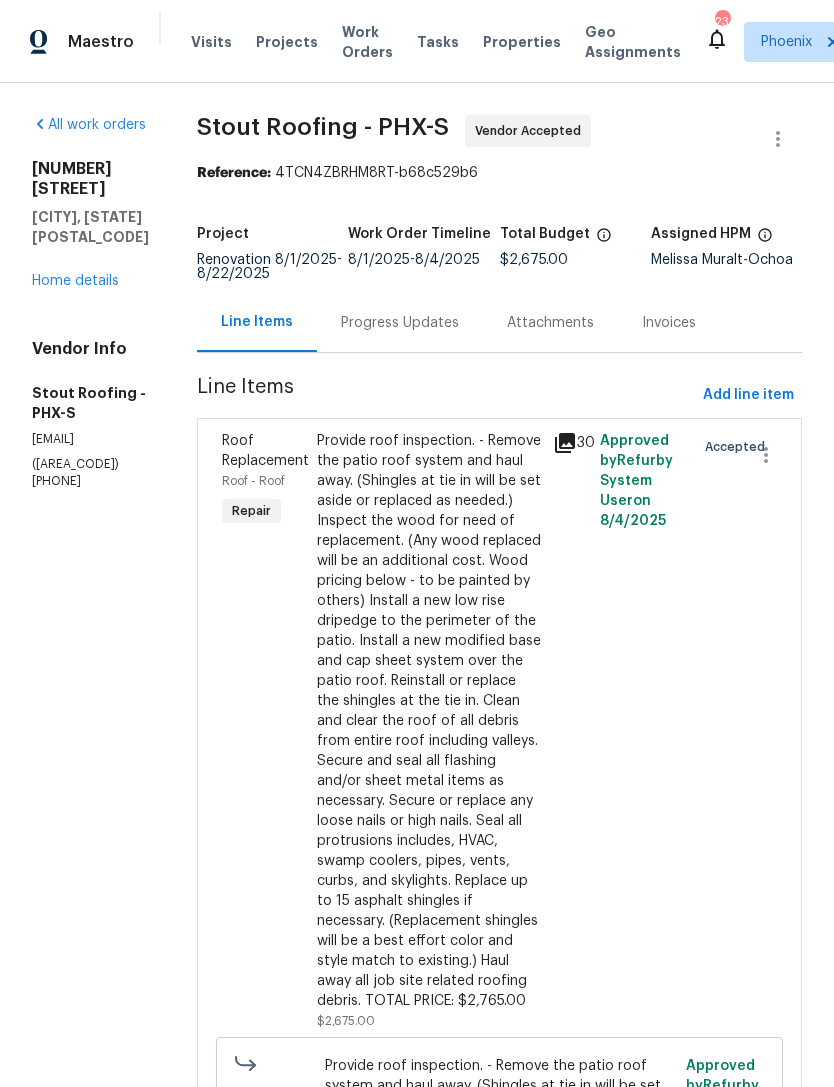 click on "Progress Updates" at bounding box center [400, 323] 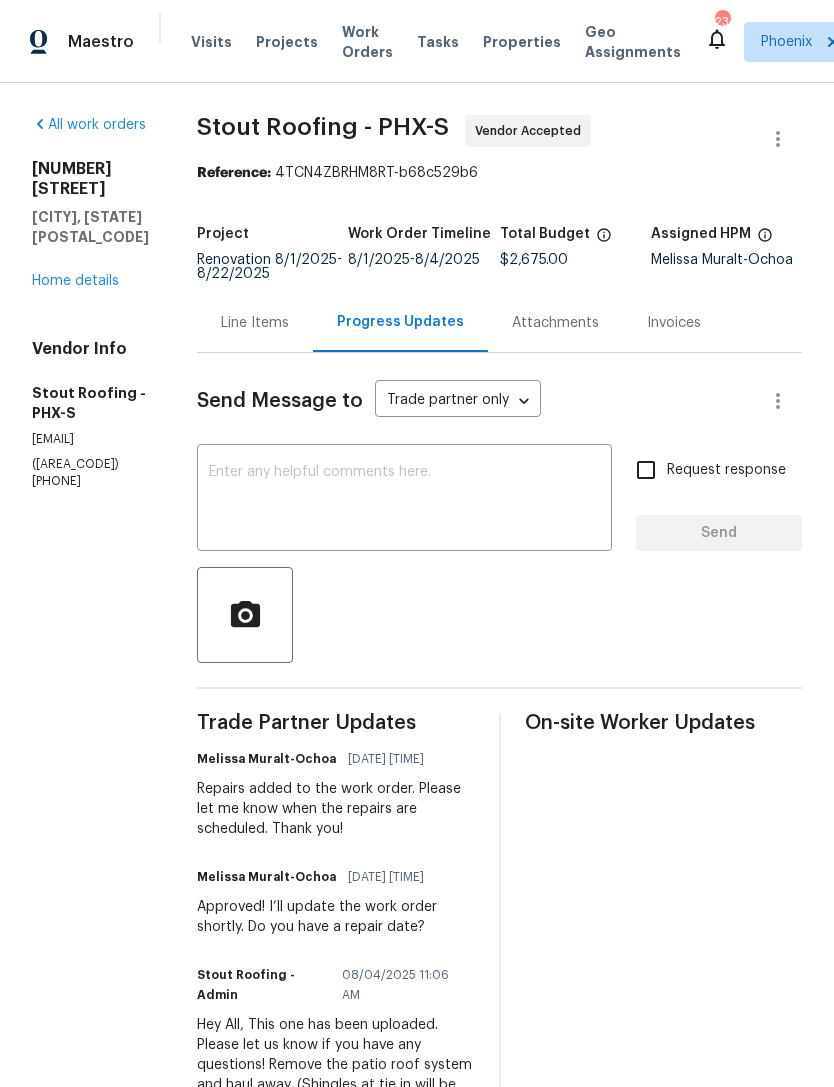click at bounding box center (404, 500) 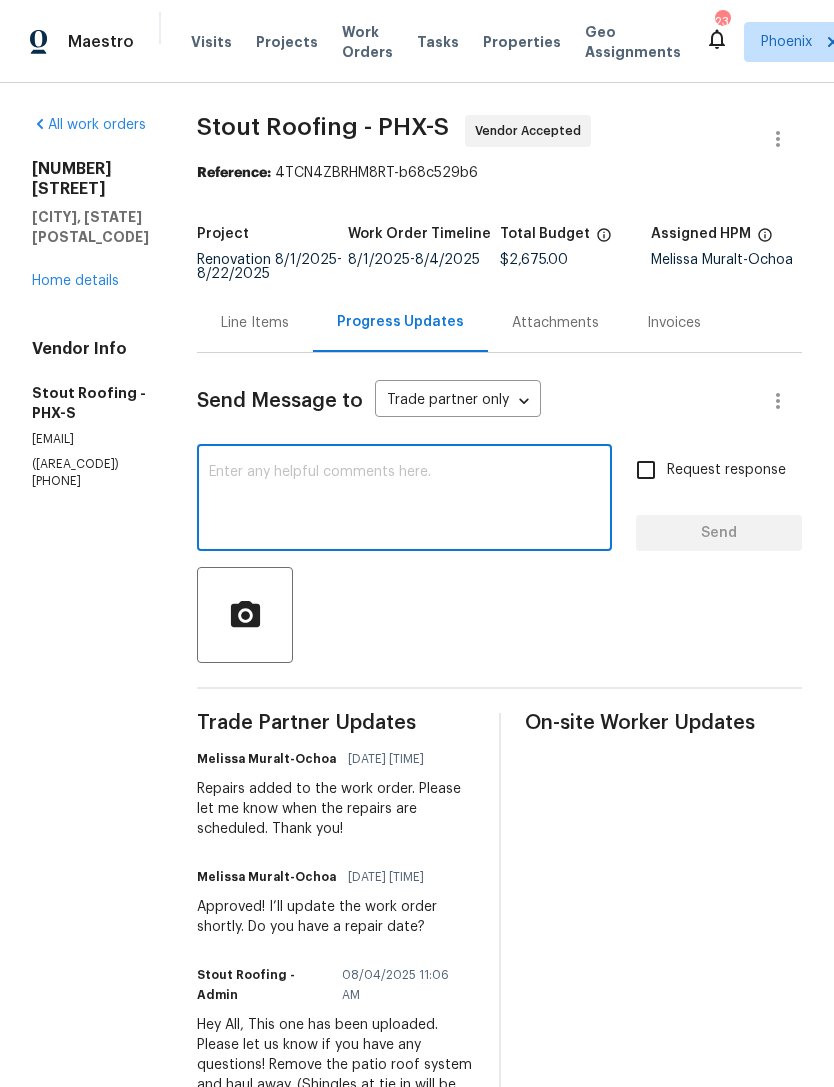 click at bounding box center (404, 500) 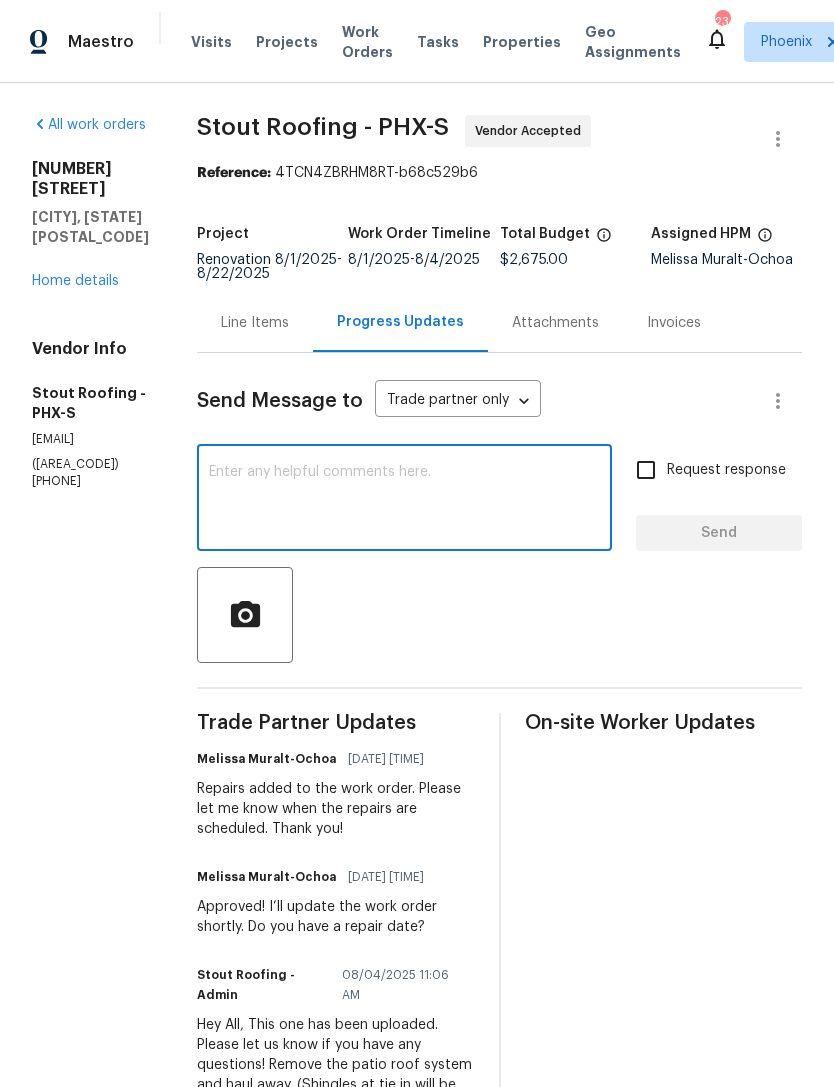 paste on "Hi! Do you have a repair date?" 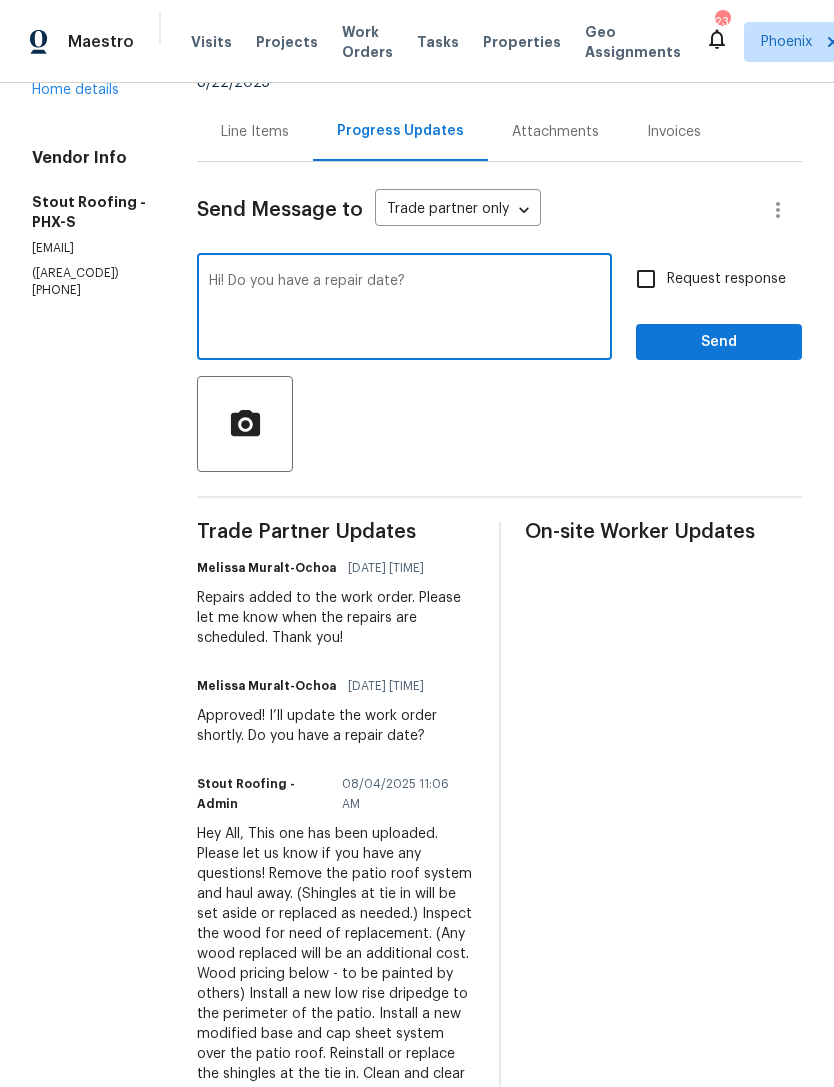 scroll, scrollTop: 193, scrollLeft: 0, axis: vertical 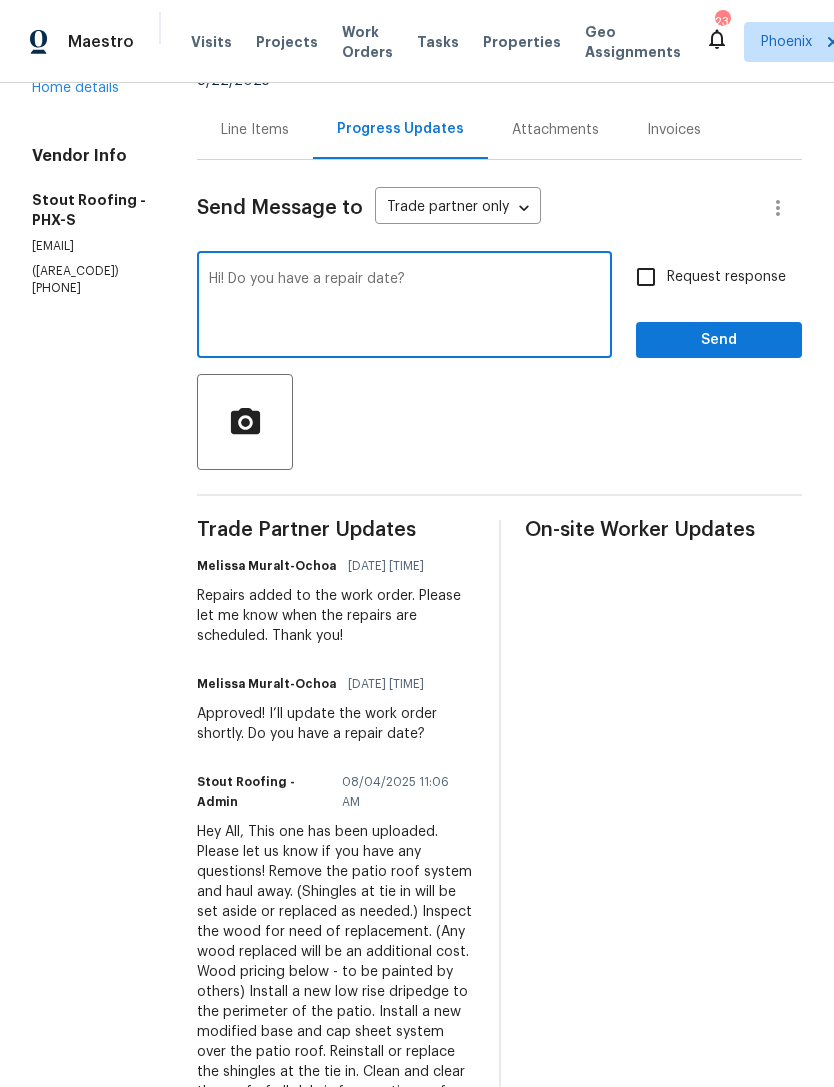 type on "Hi! Do you have a repair date?" 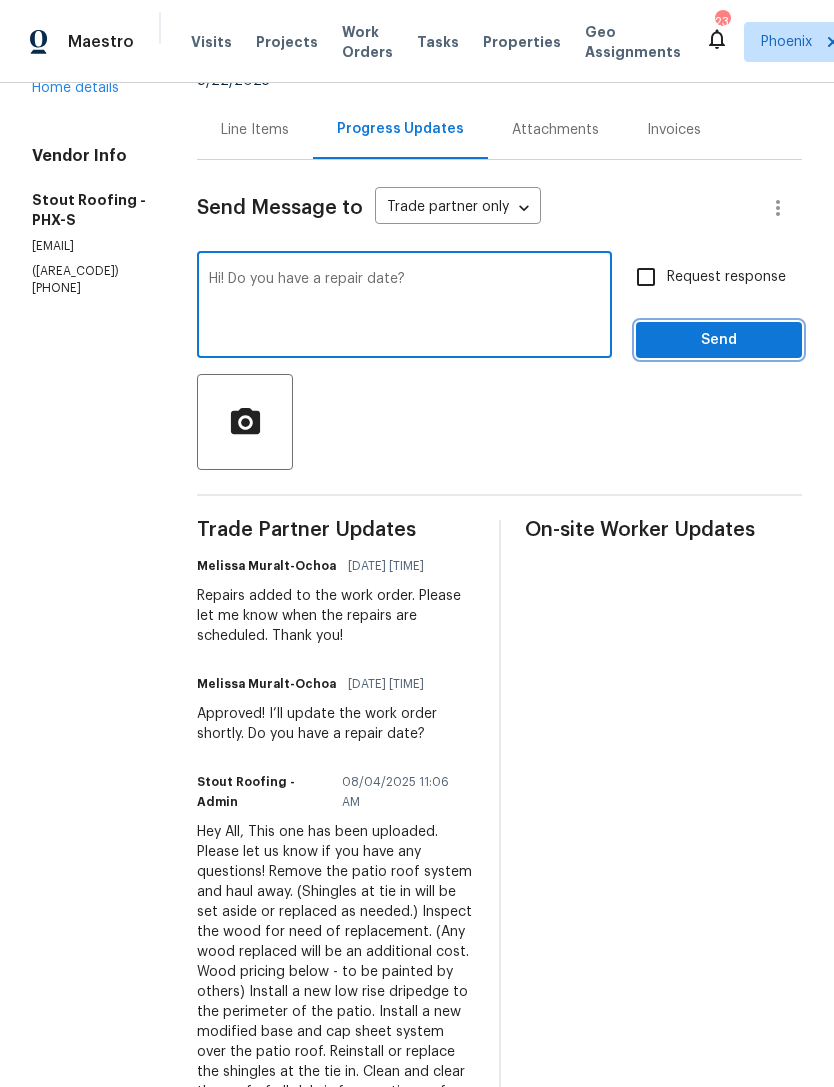 click on "Send" at bounding box center [719, 340] 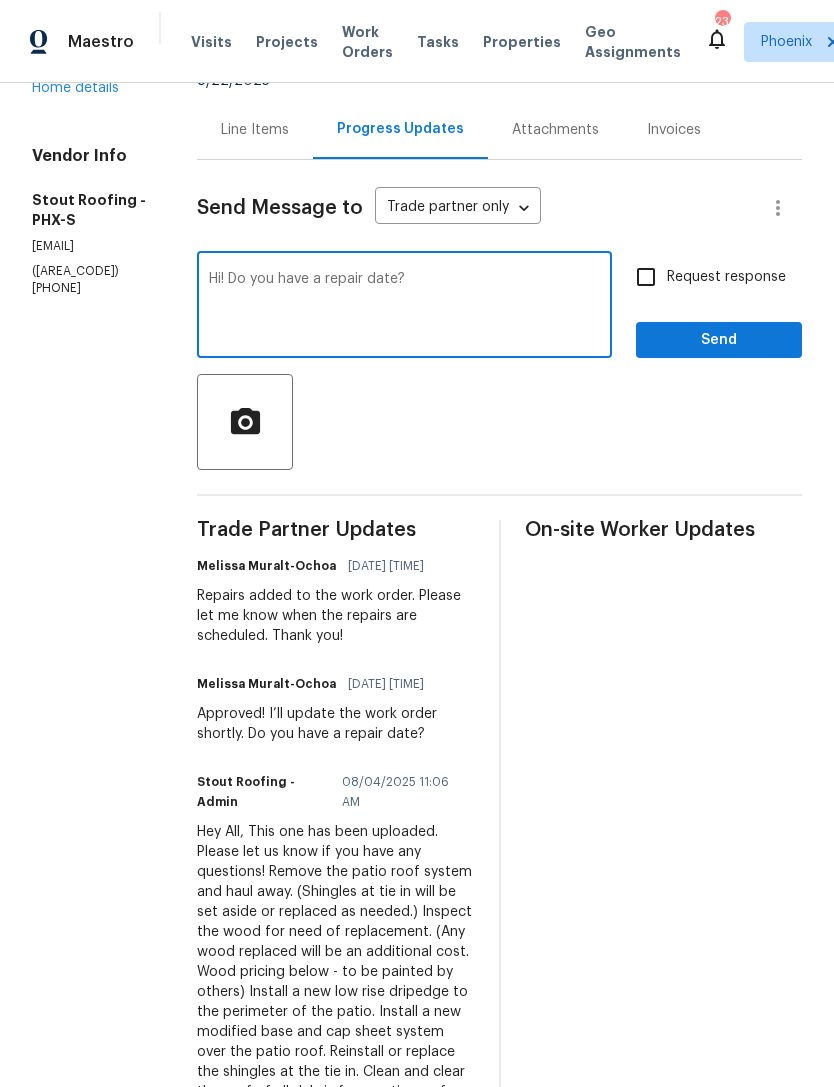 scroll, scrollTop: 0, scrollLeft: 0, axis: both 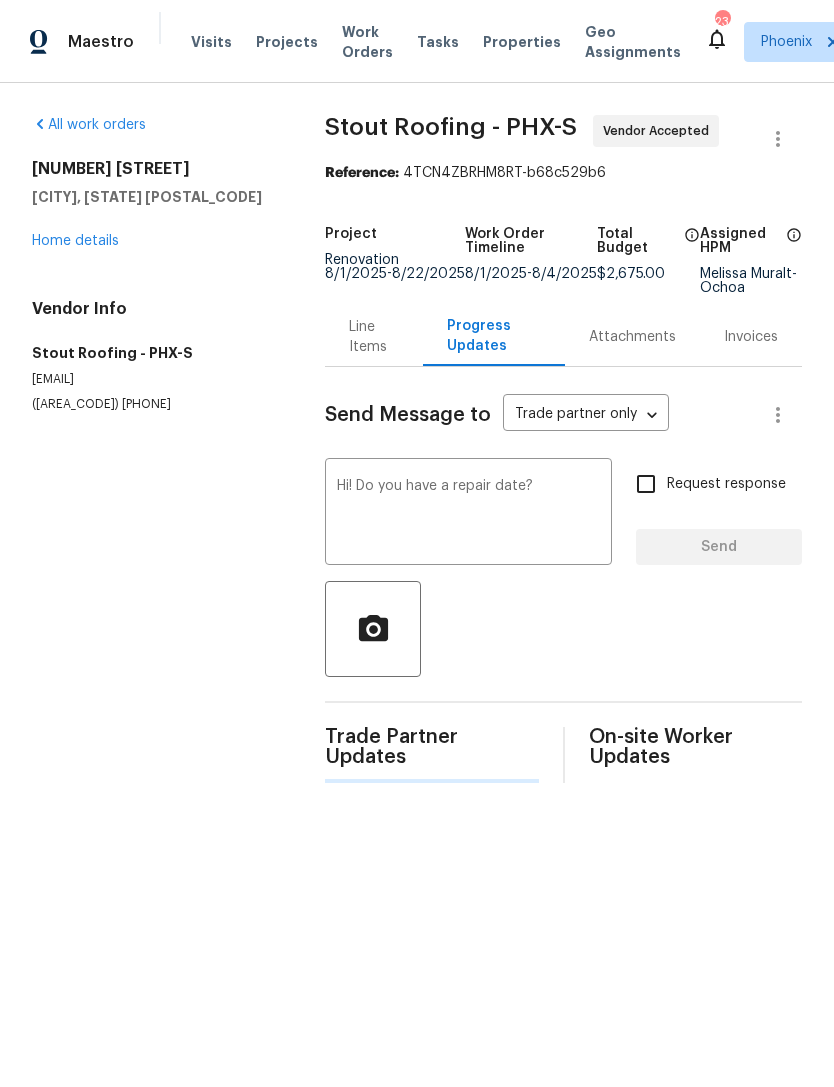 type 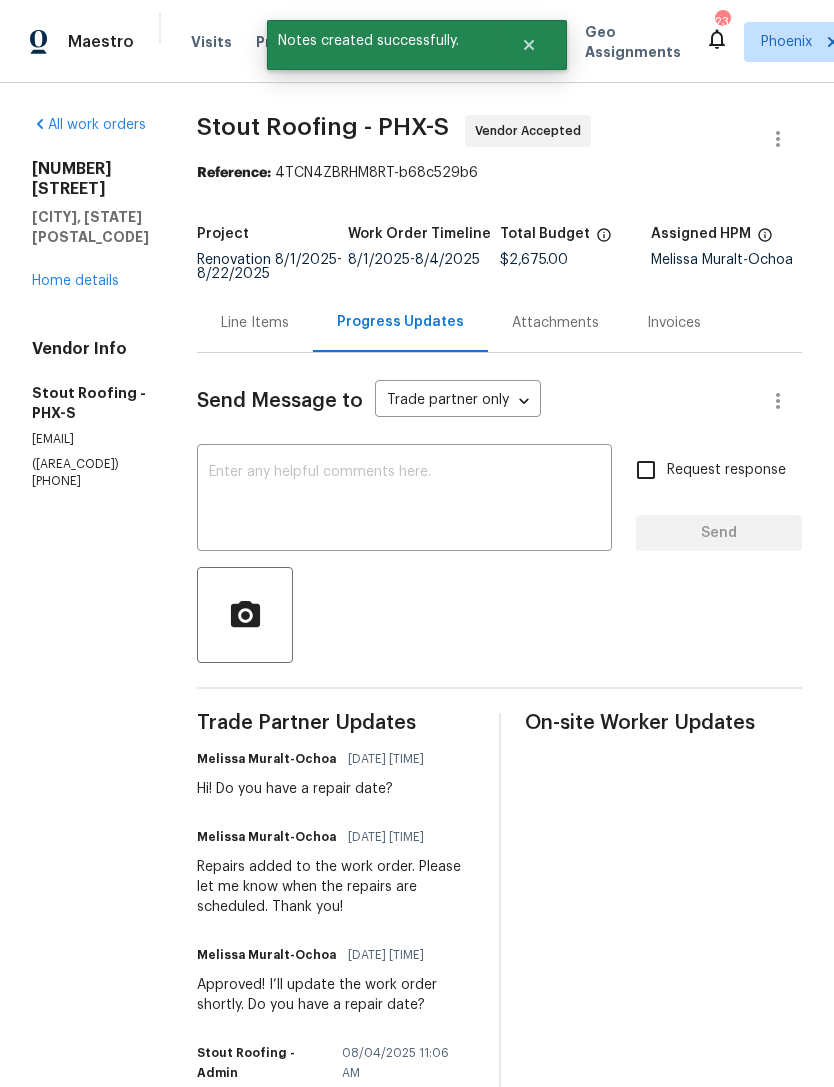 click on "Home details" at bounding box center [75, 281] 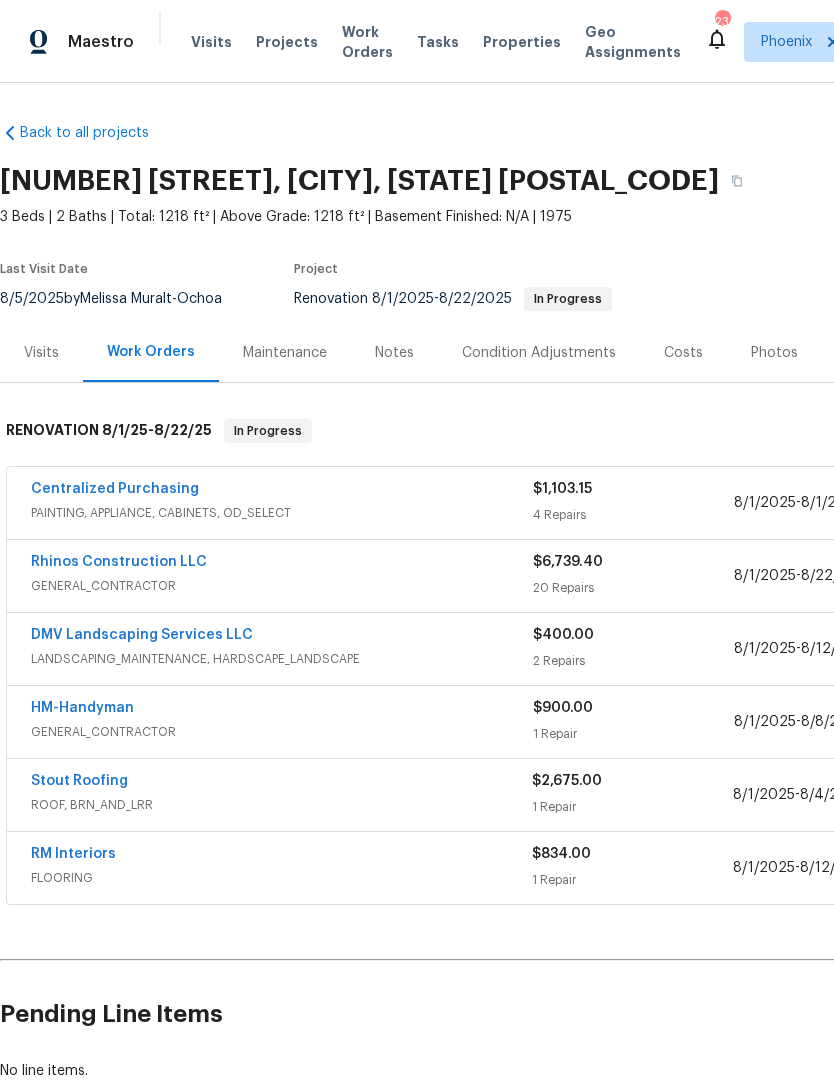 scroll, scrollTop: 0, scrollLeft: 0, axis: both 